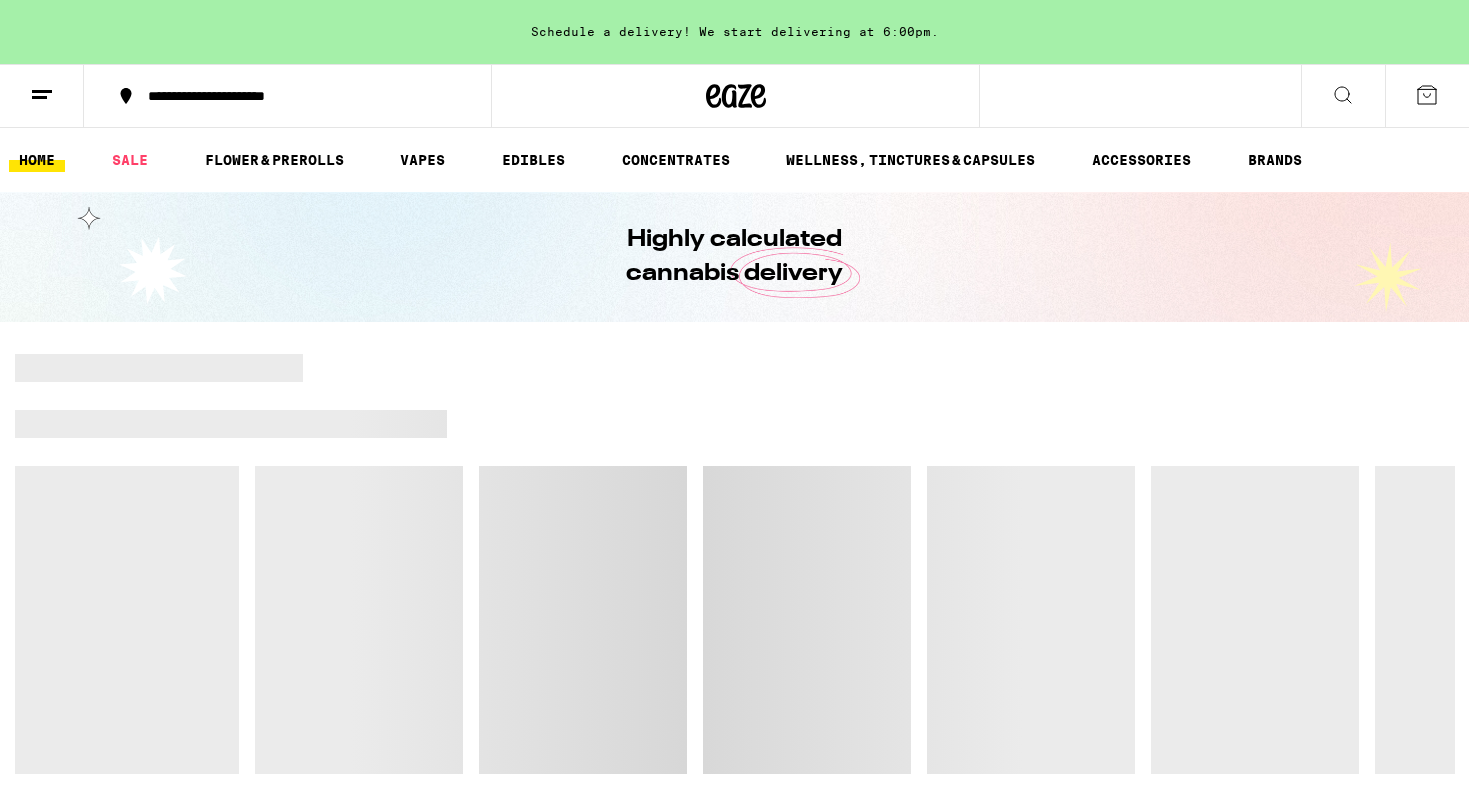 scroll, scrollTop: 0, scrollLeft: 0, axis: both 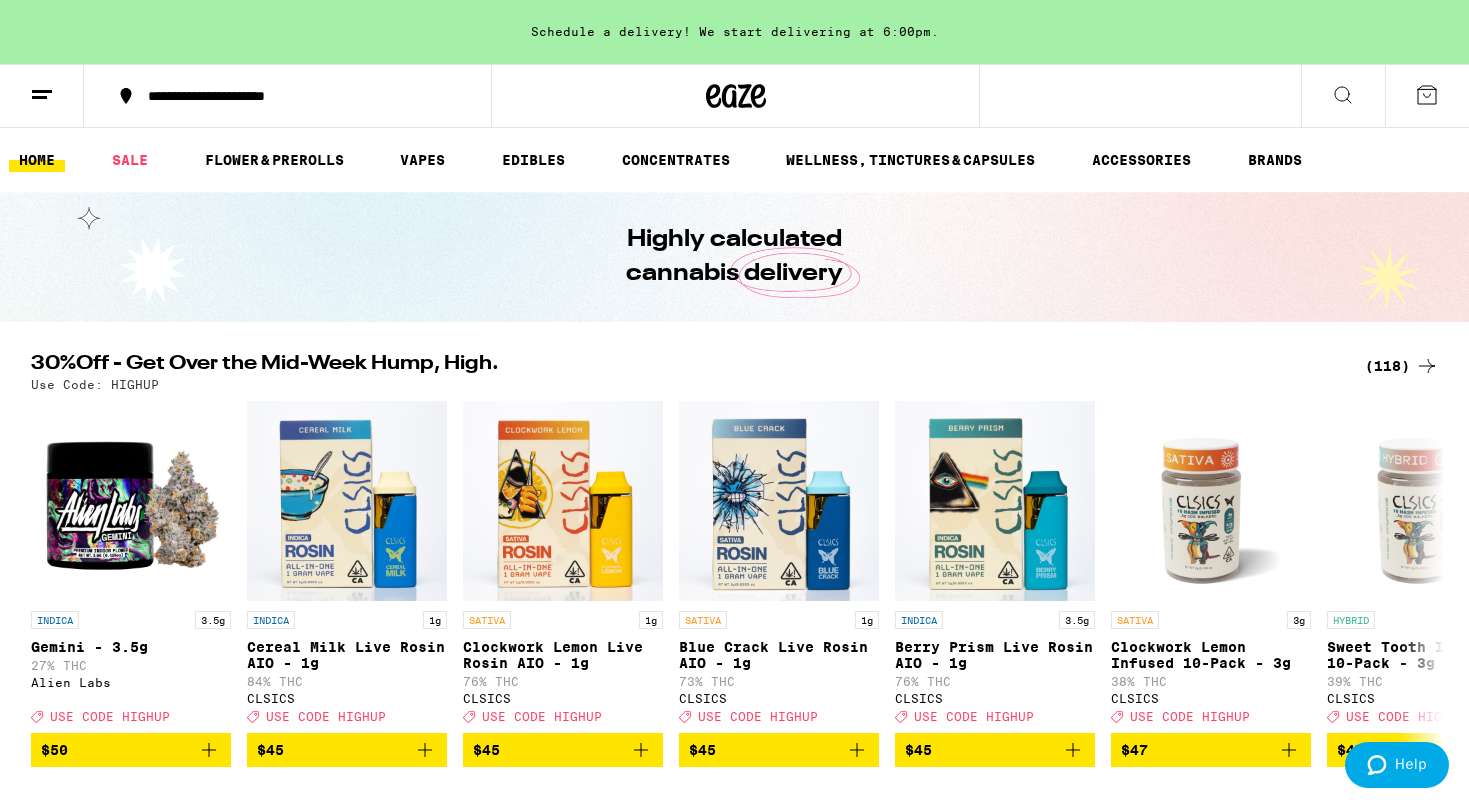 click 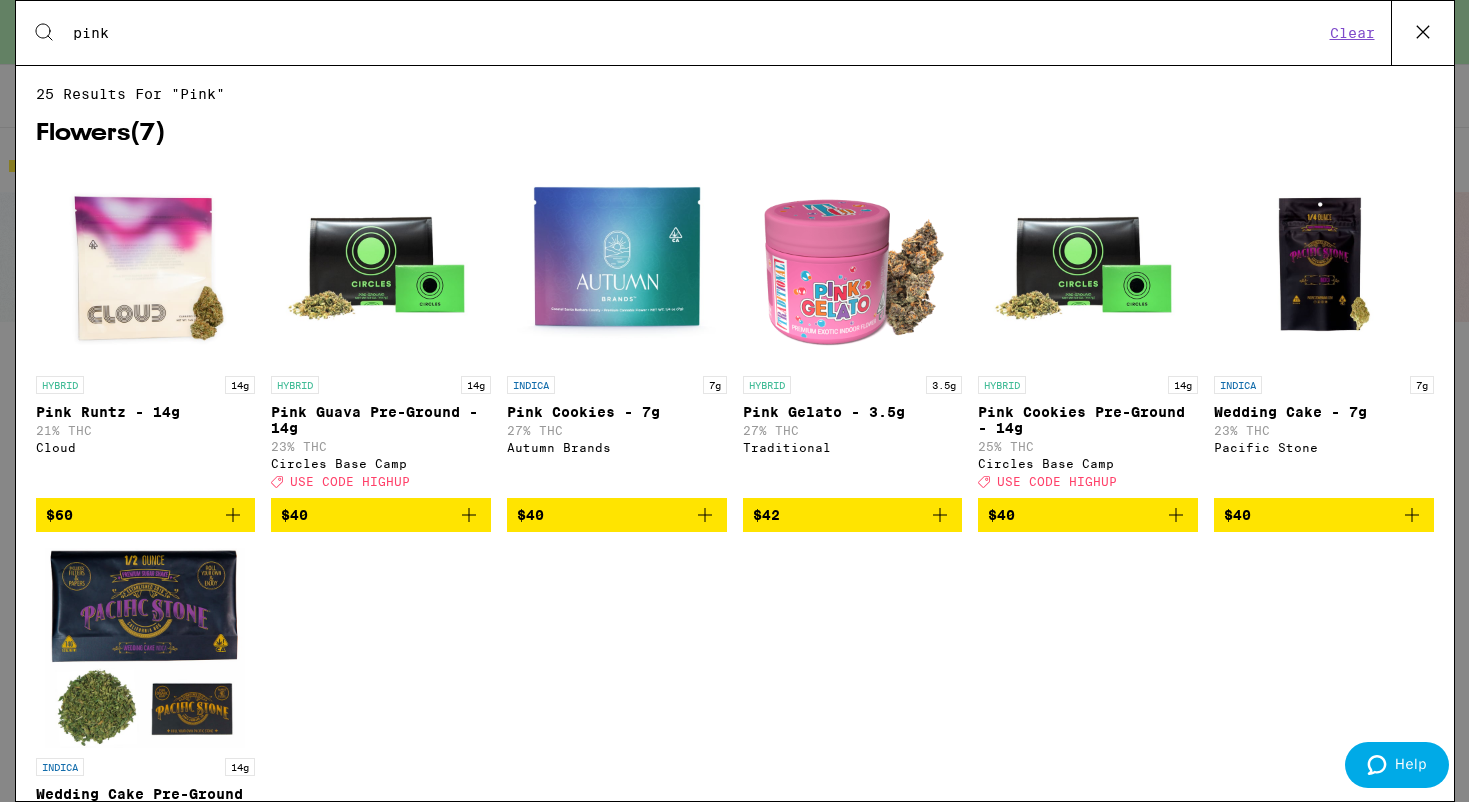 scroll, scrollTop: 0, scrollLeft: 0, axis: both 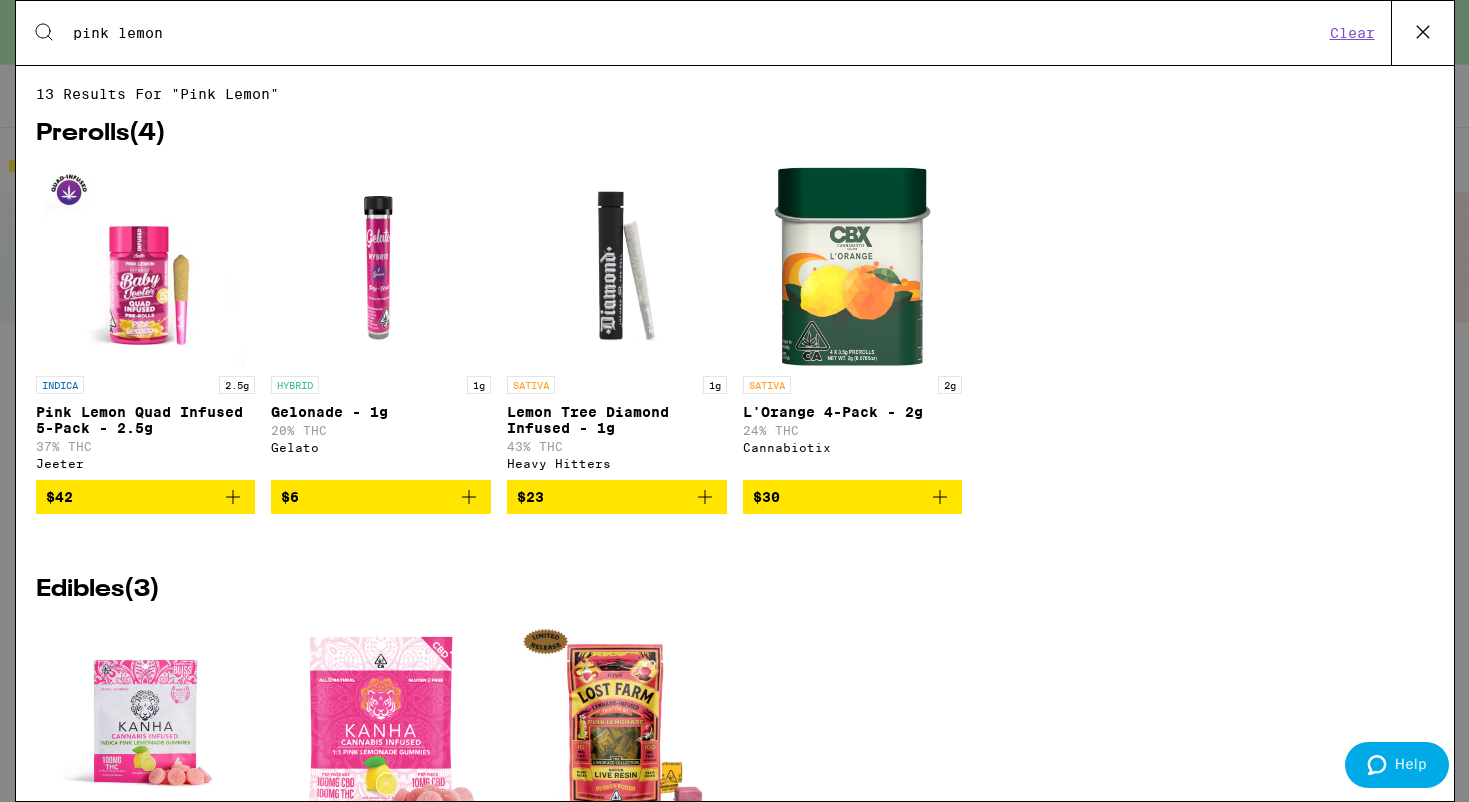 type on "pink lemon" 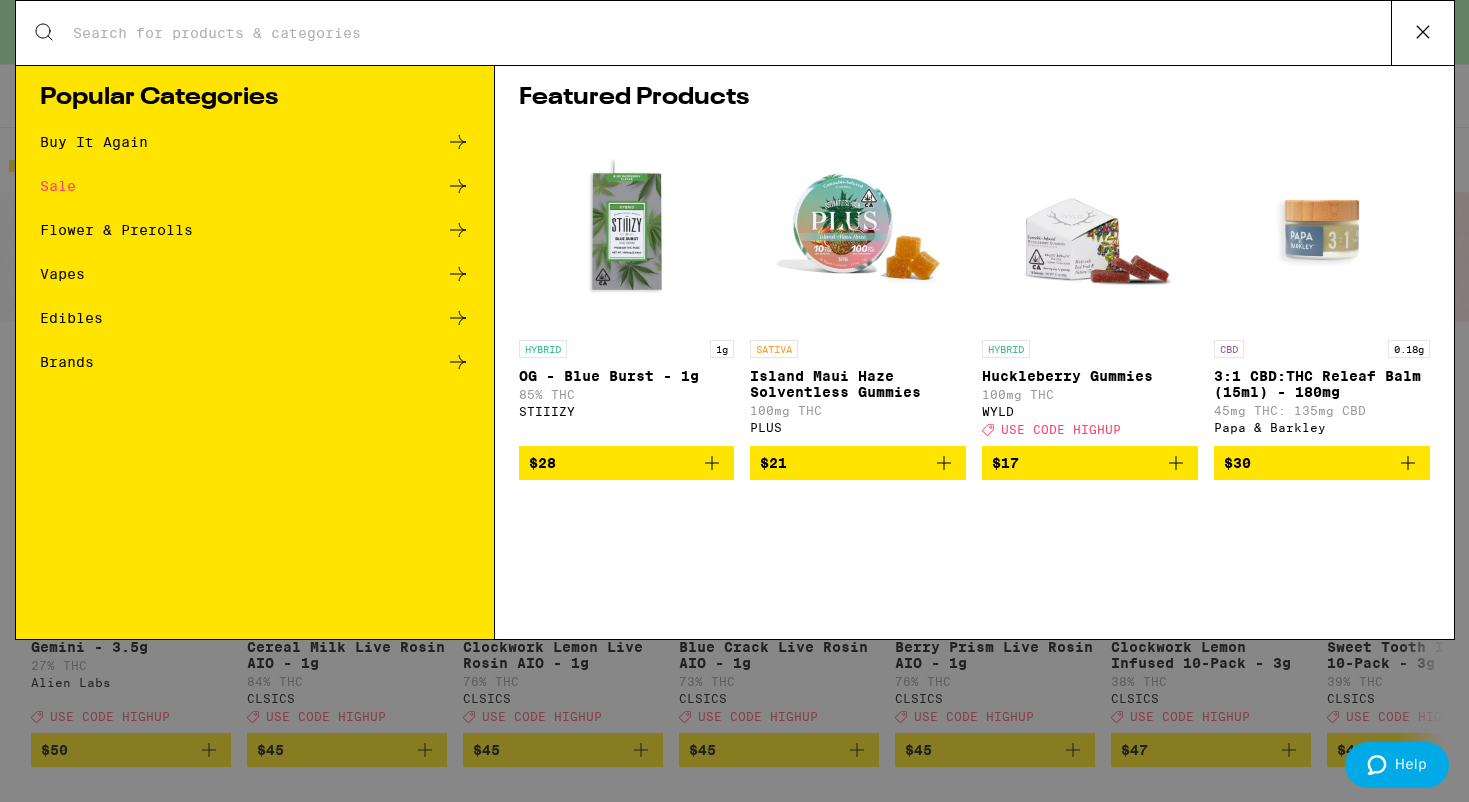 click 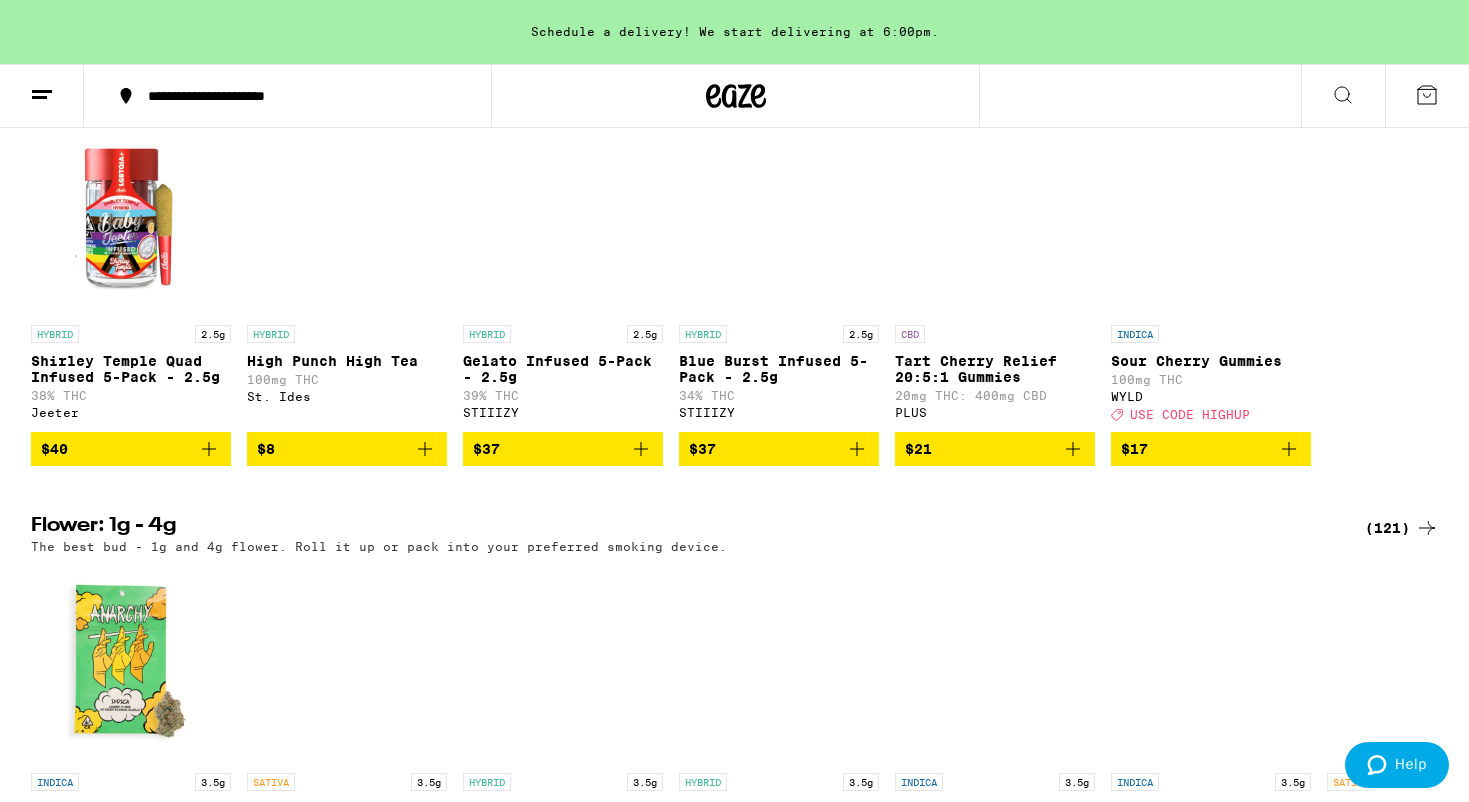 scroll, scrollTop: 753, scrollLeft: 0, axis: vertical 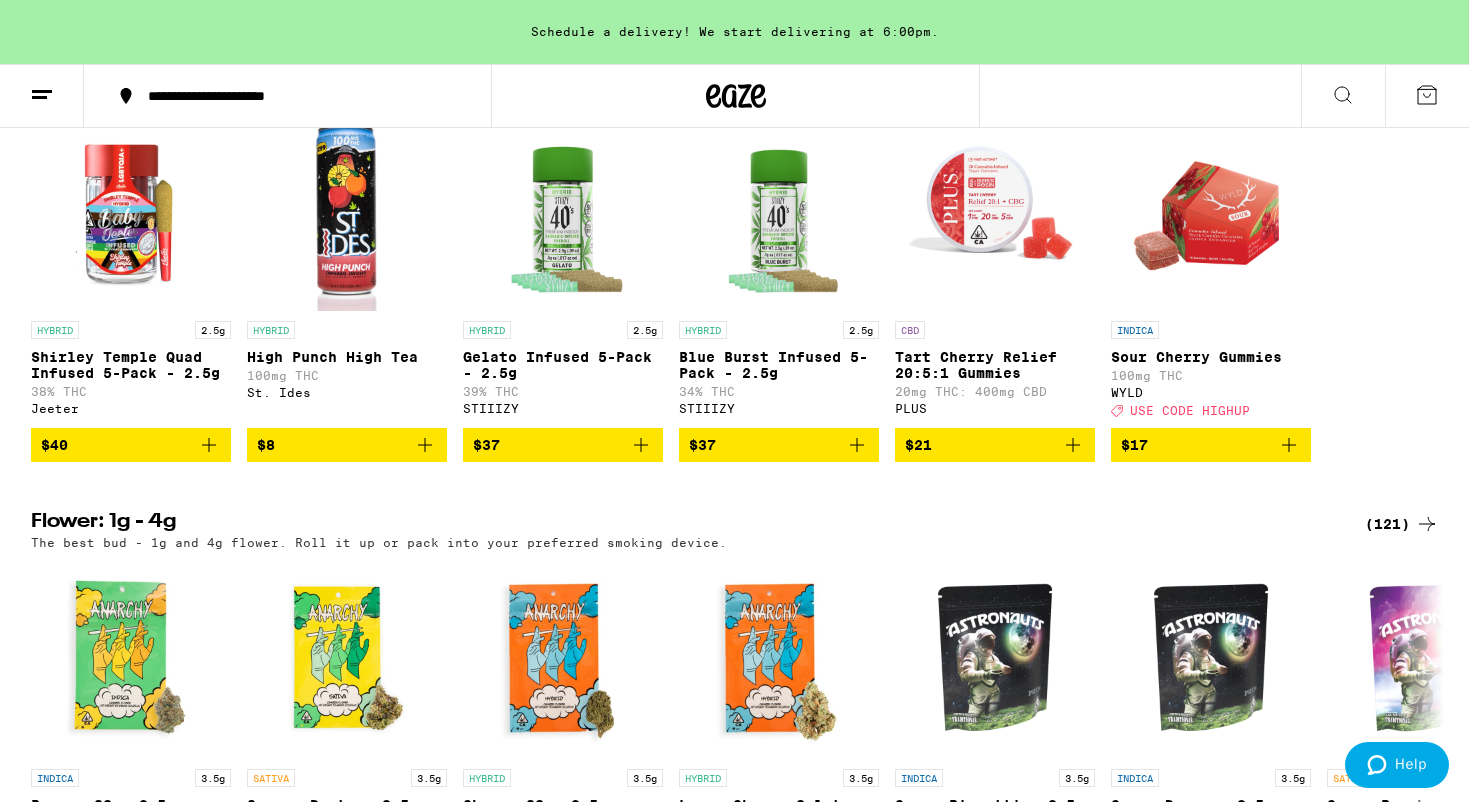 click 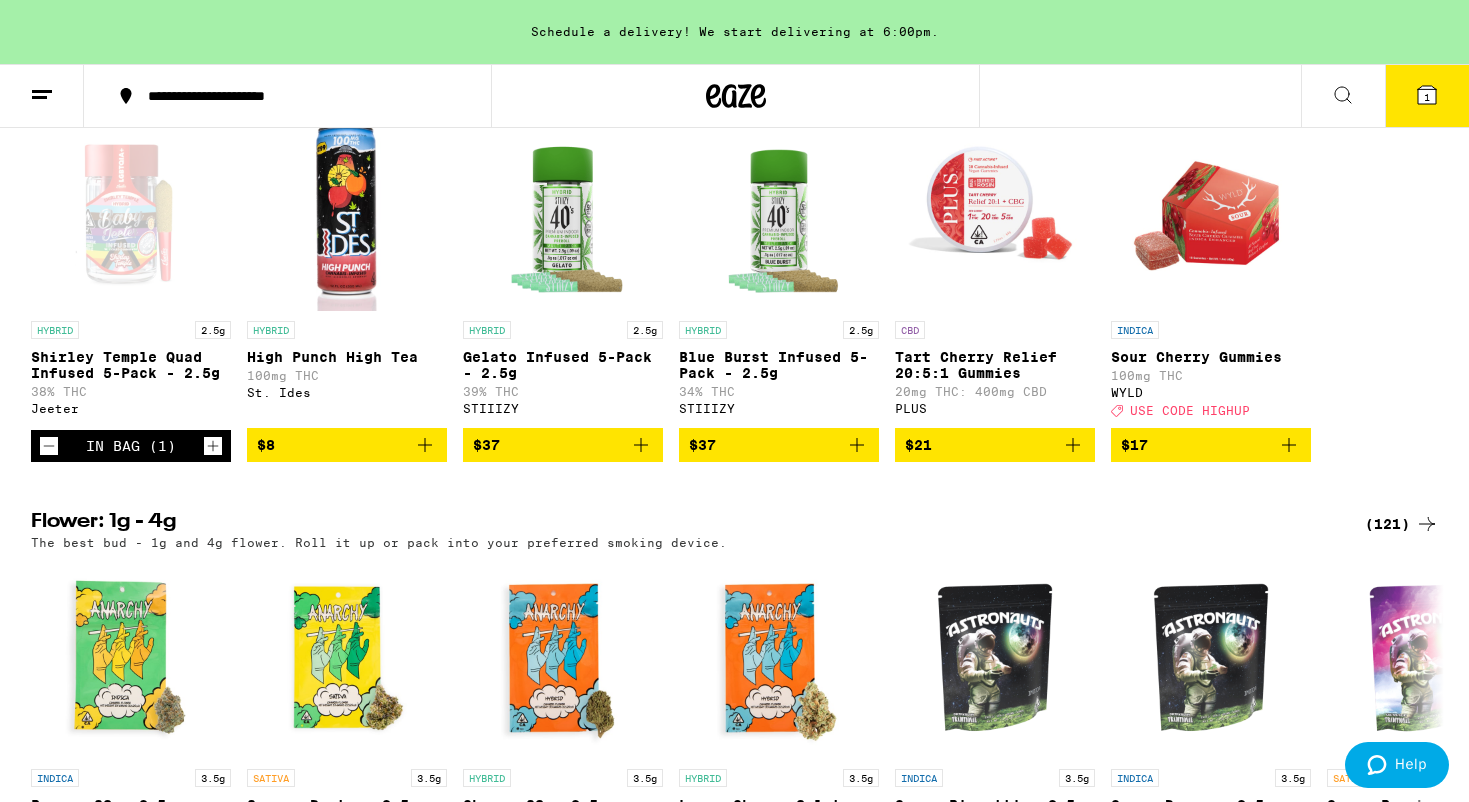 click 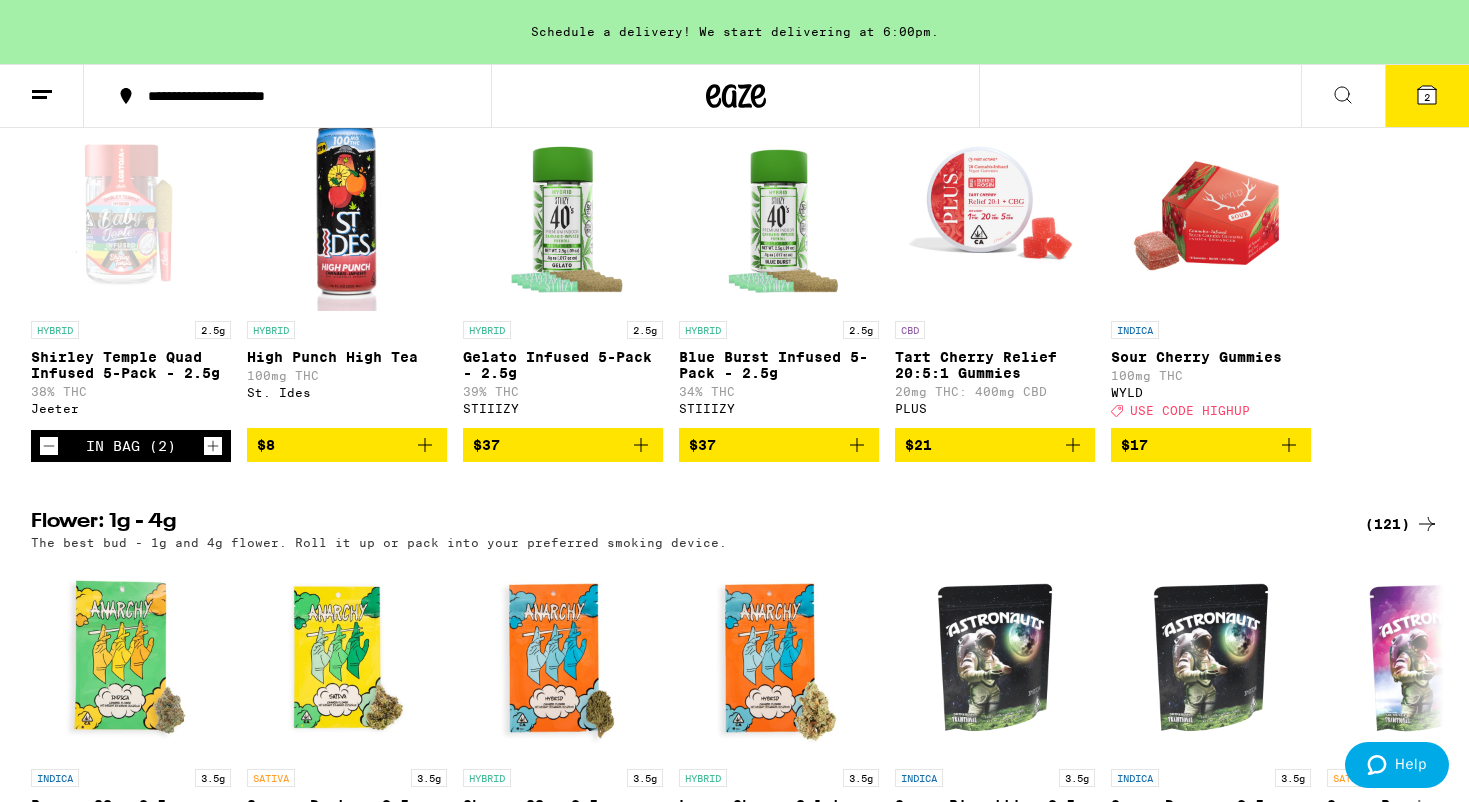 click 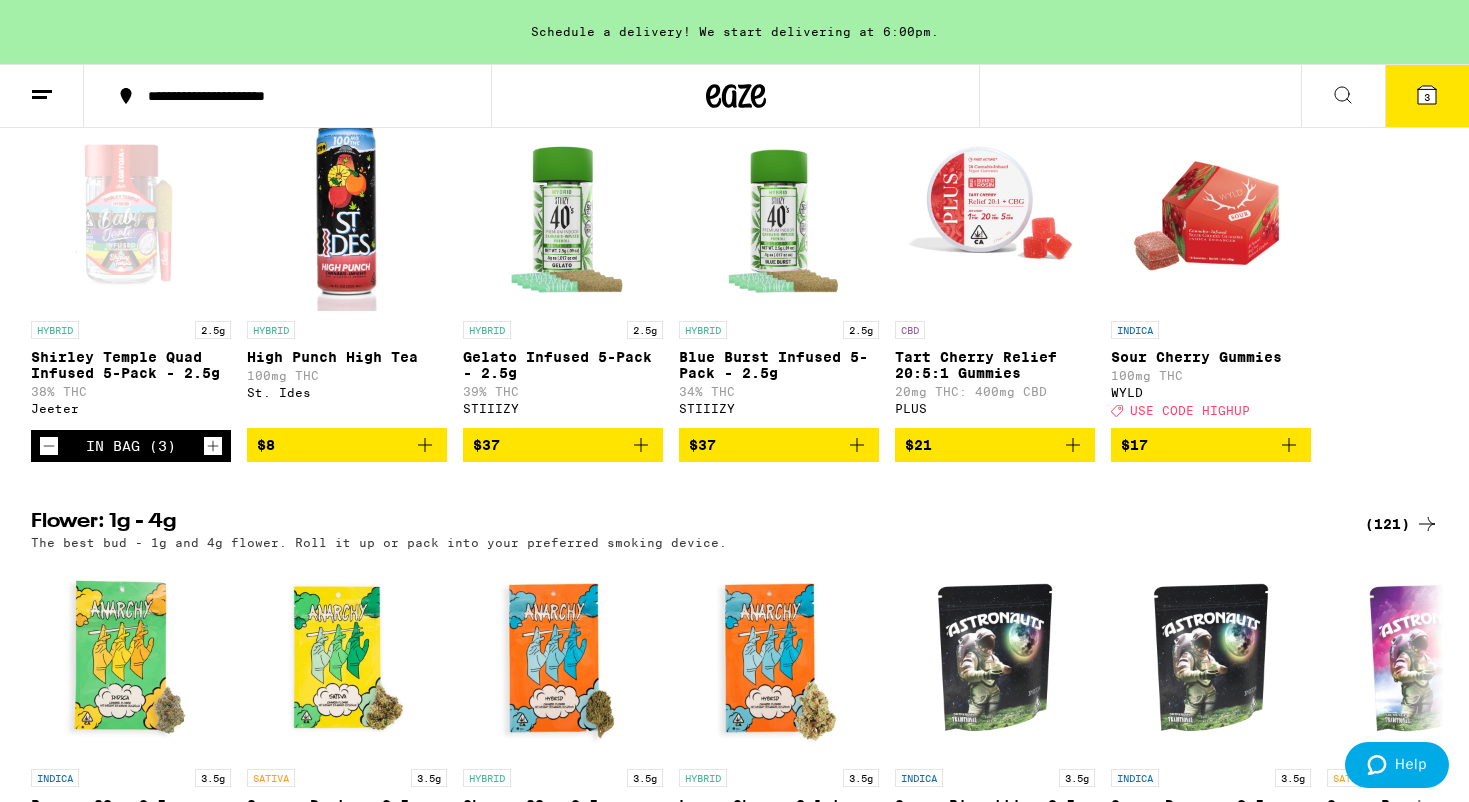 click 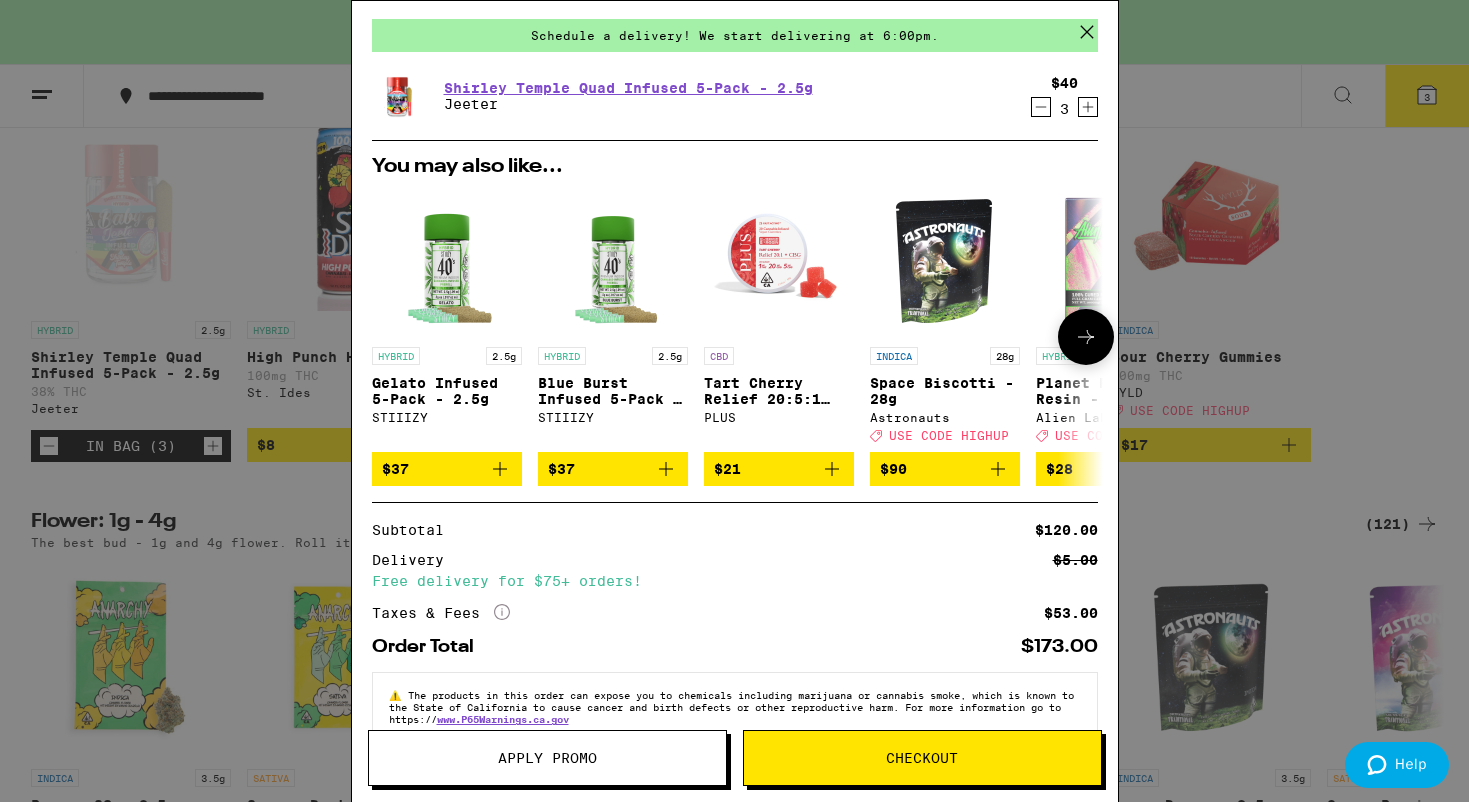 scroll, scrollTop: 68, scrollLeft: 0, axis: vertical 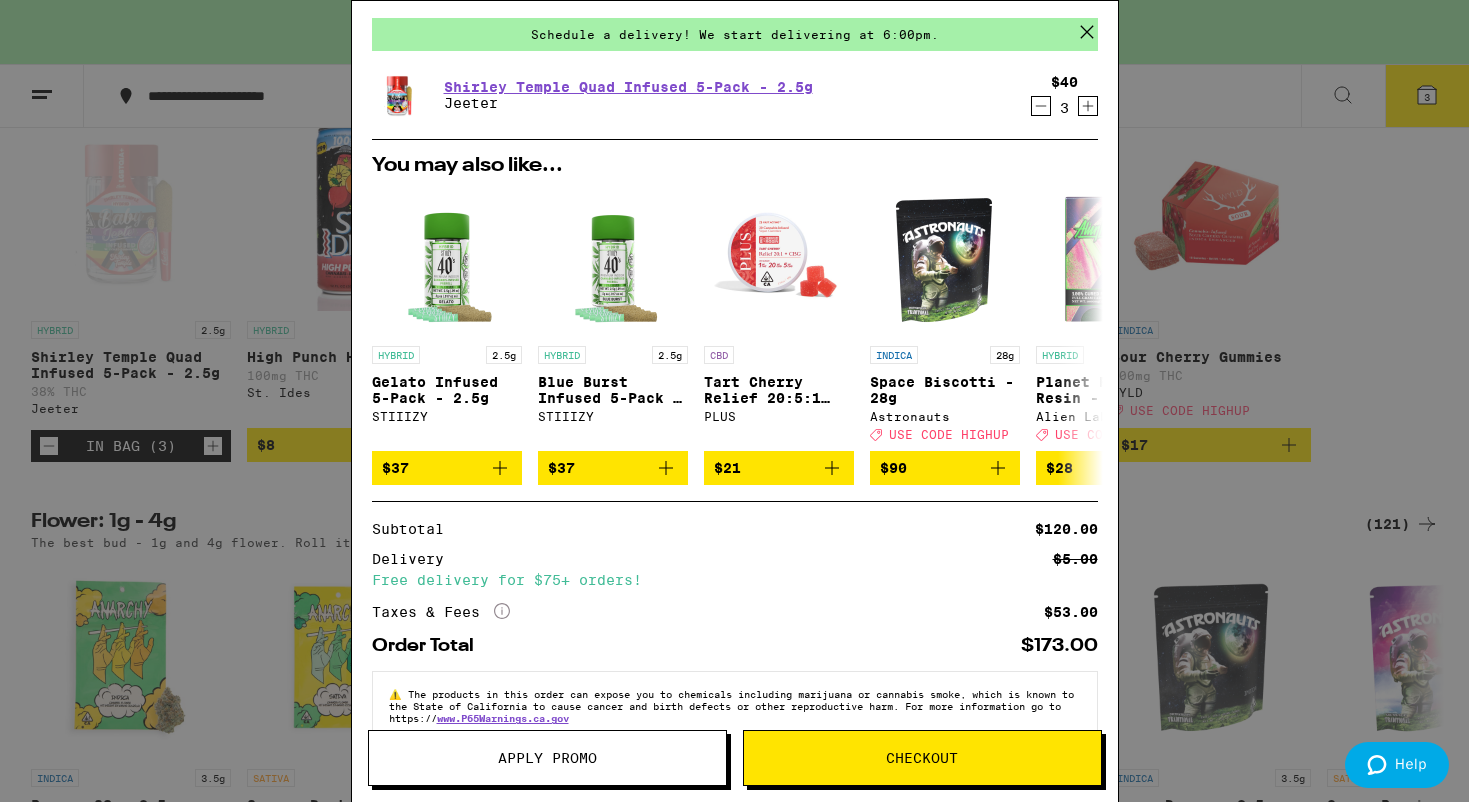 click 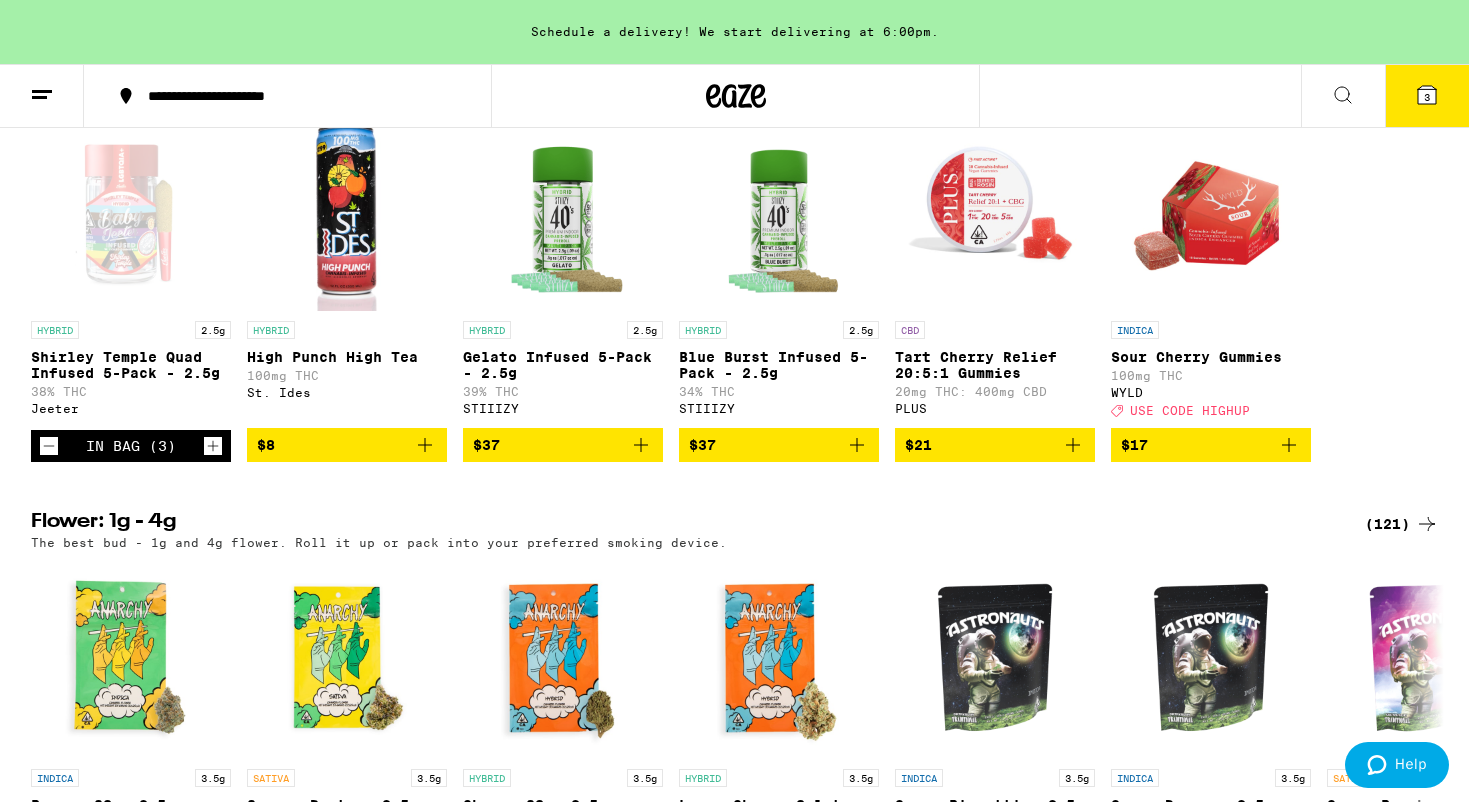 scroll, scrollTop: 0, scrollLeft: 0, axis: both 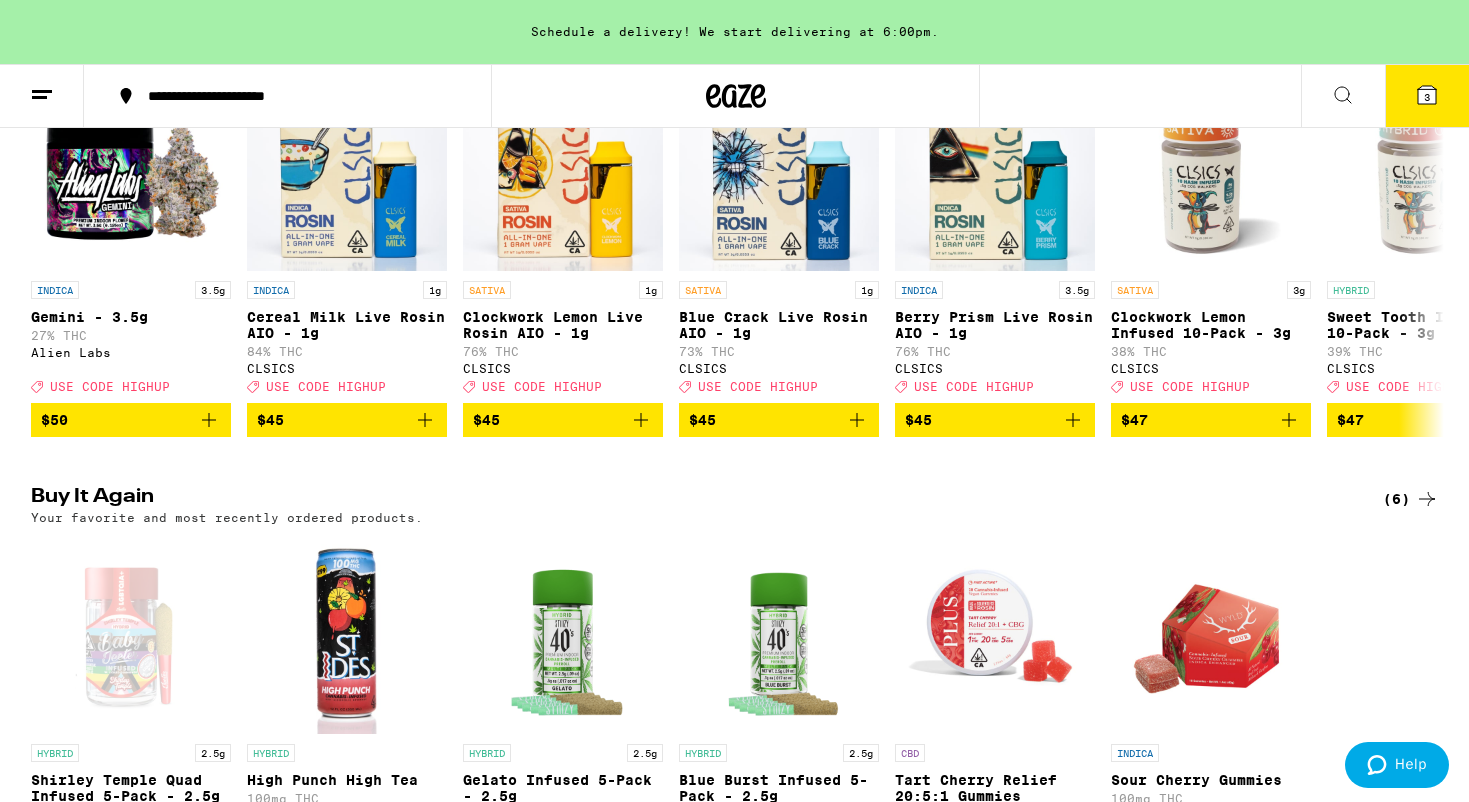 click 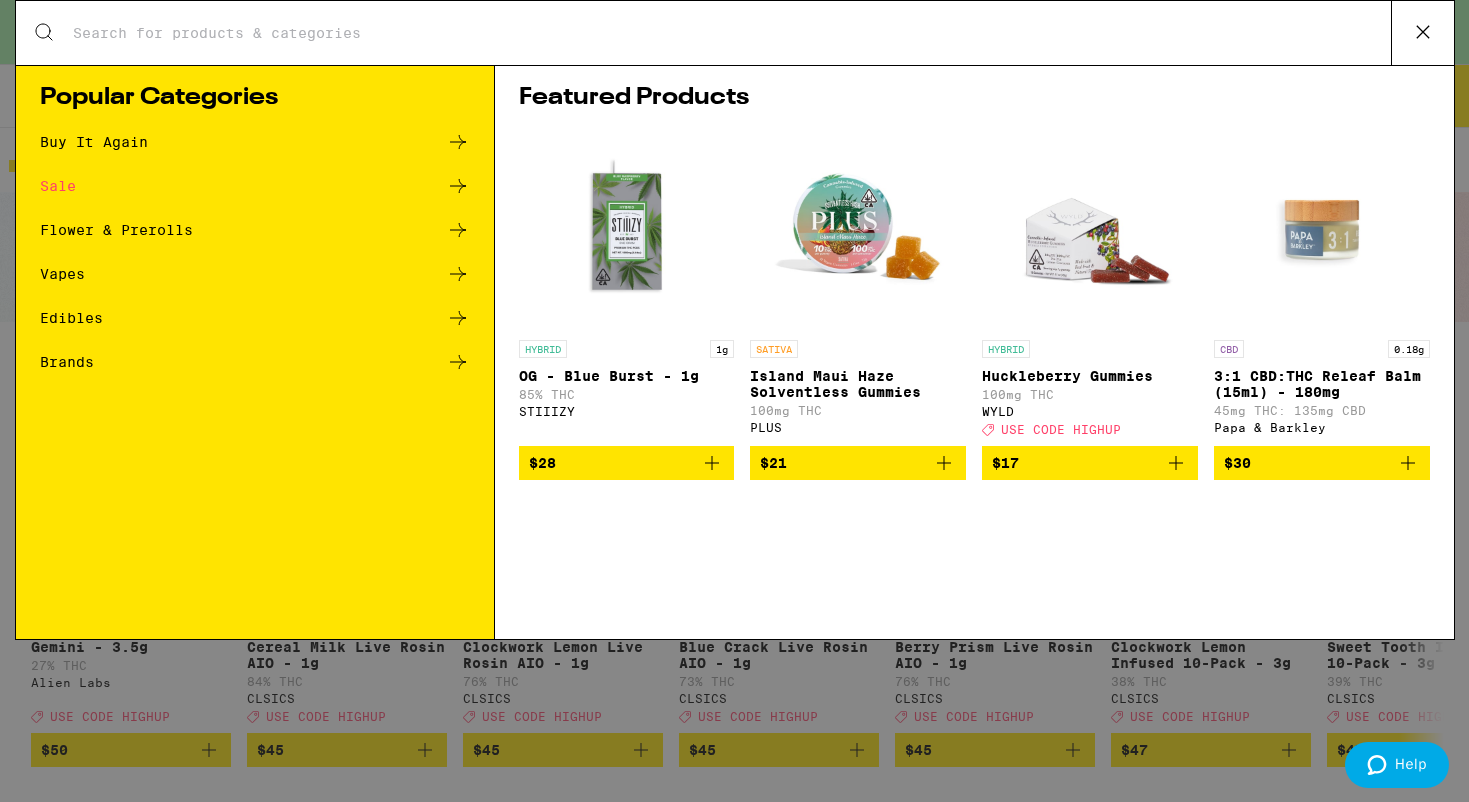scroll, scrollTop: 0, scrollLeft: 0, axis: both 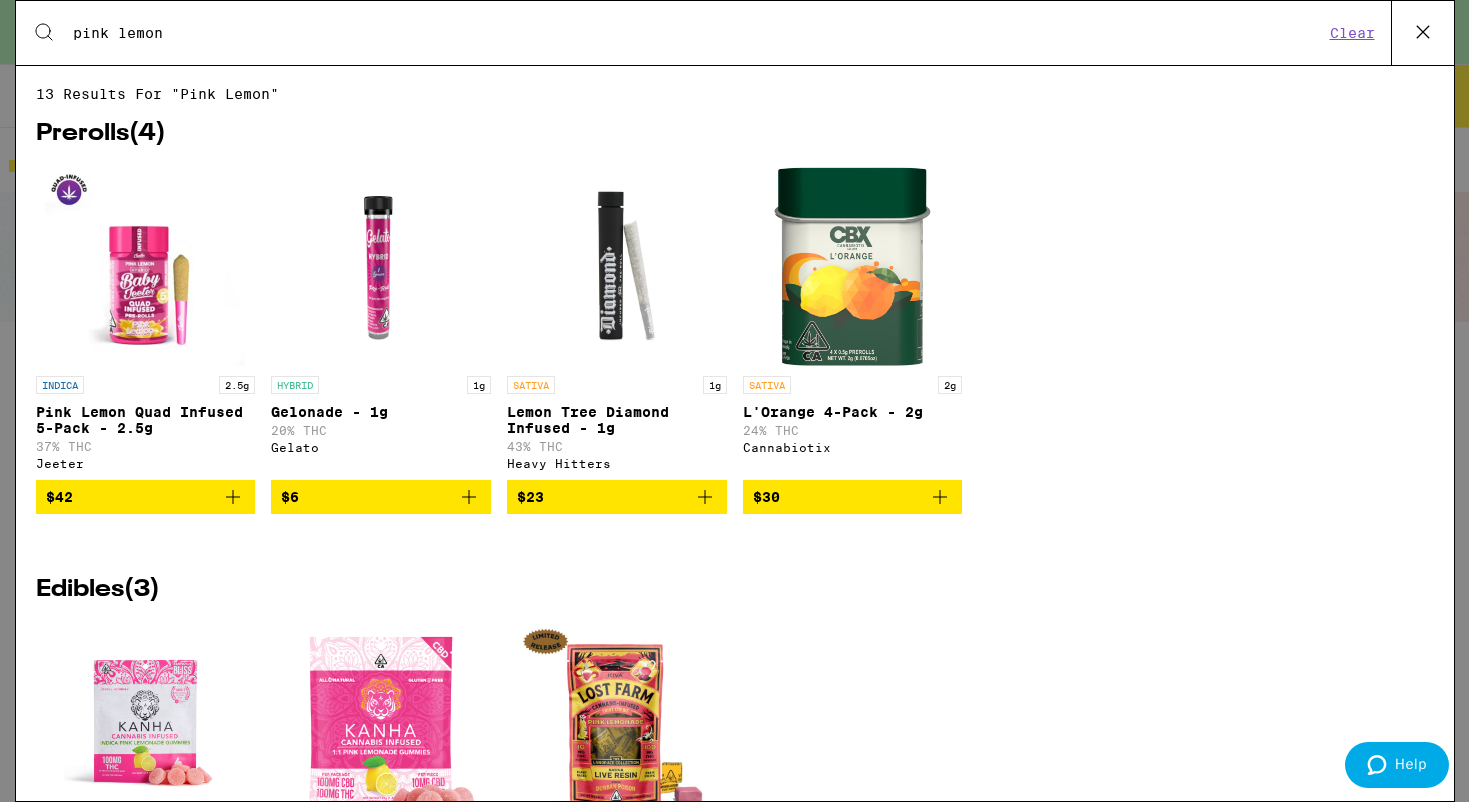 type on "pink lemon" 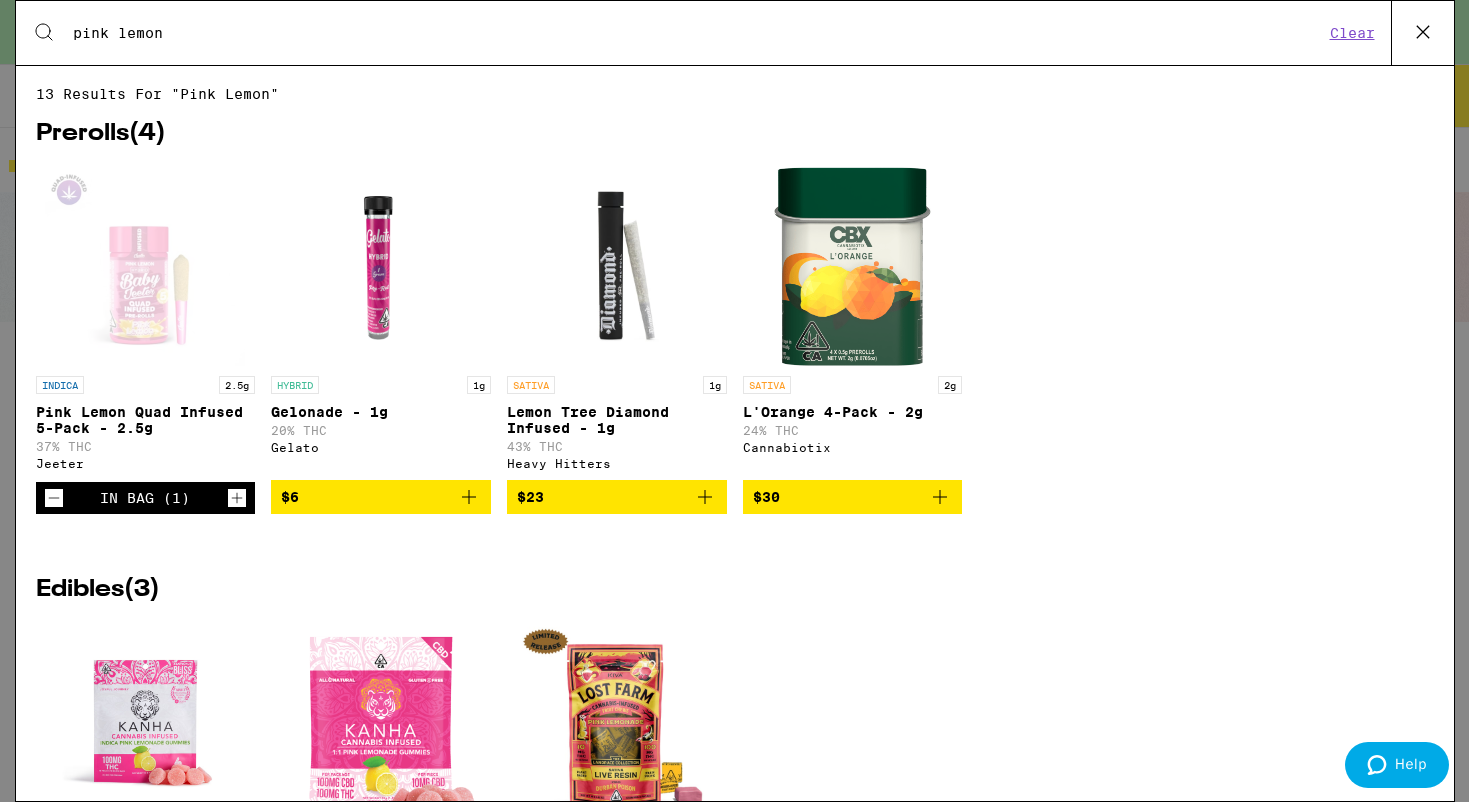 click on "Clear" at bounding box center (1352, 33) 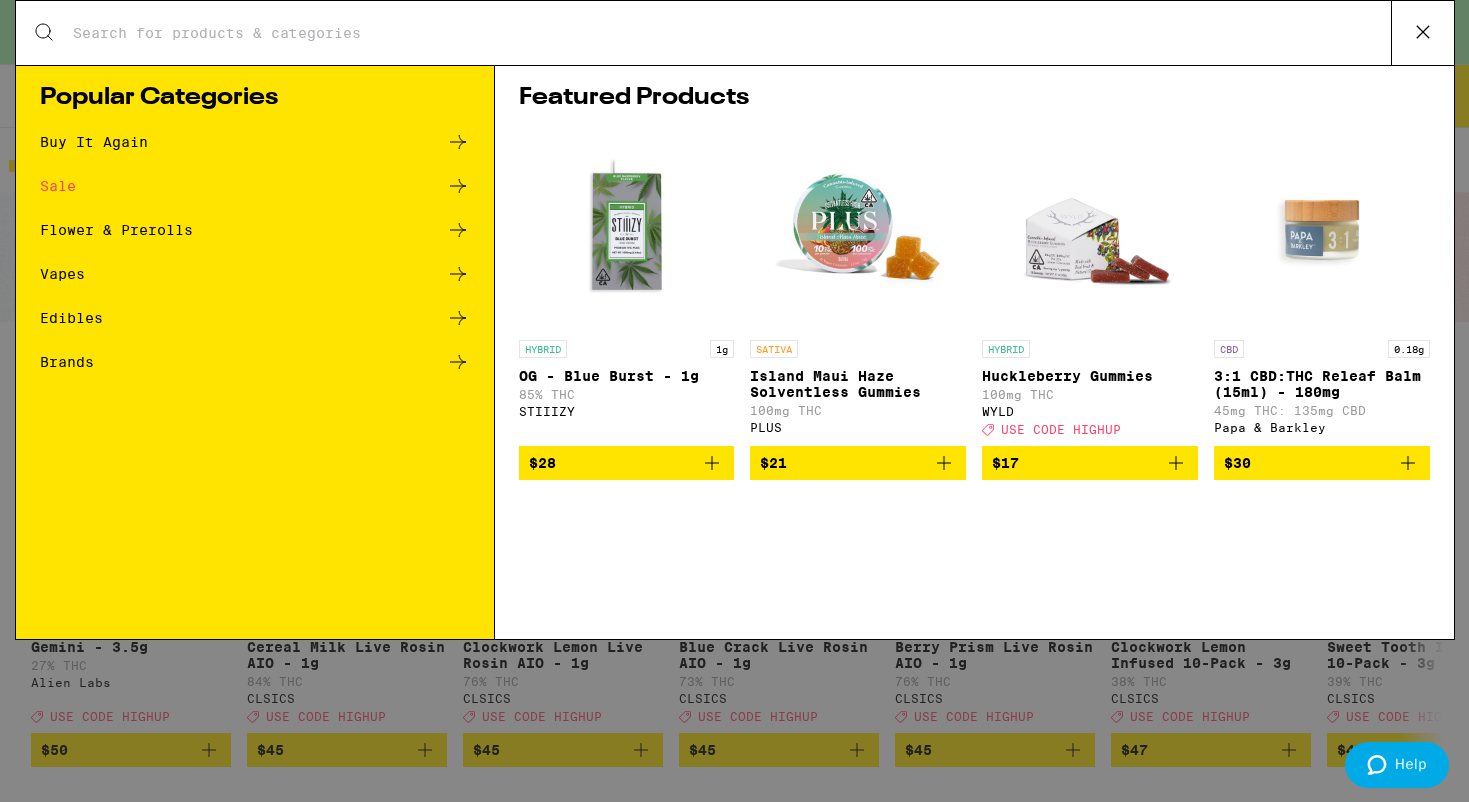 click 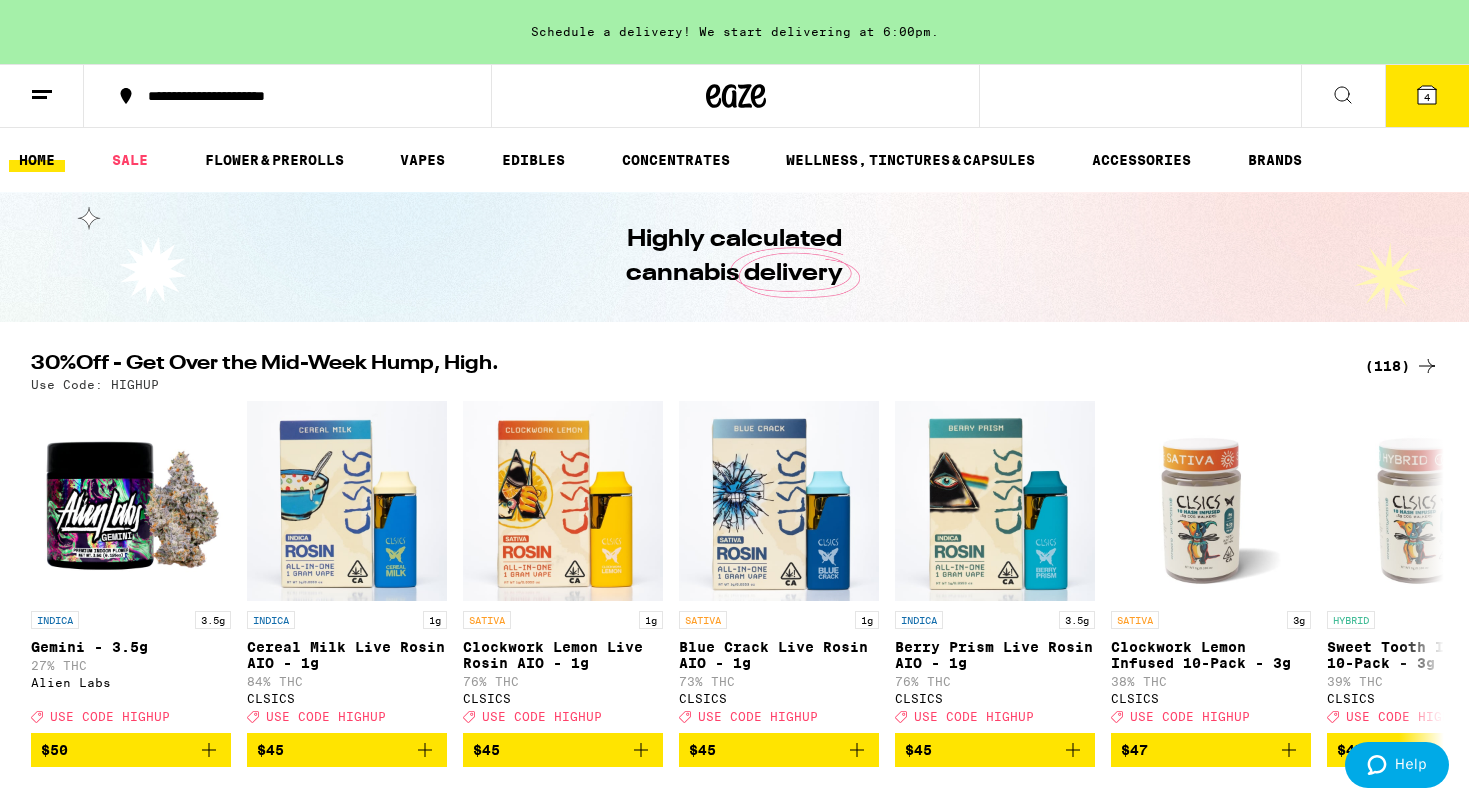 click 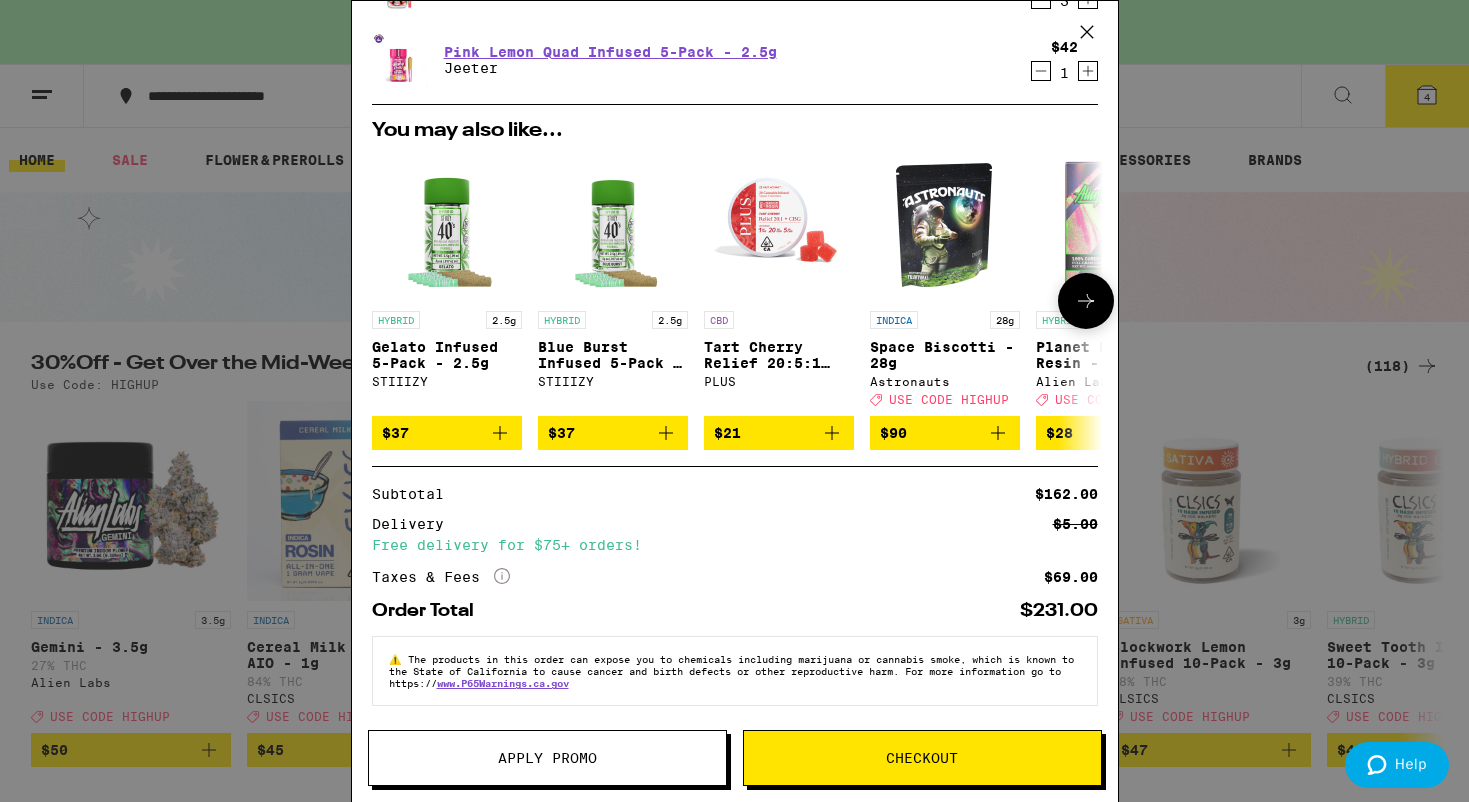 scroll, scrollTop: 0, scrollLeft: 0, axis: both 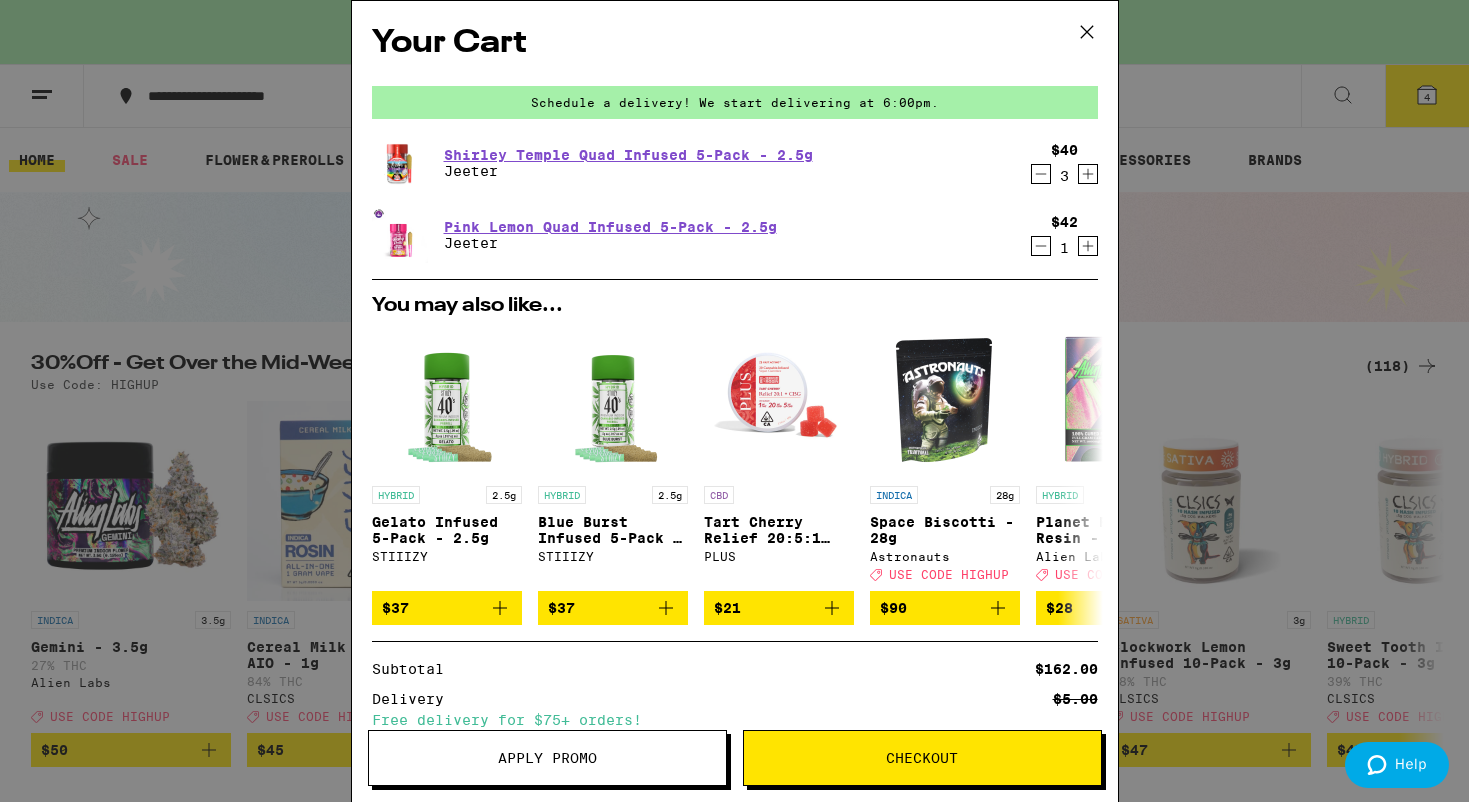 click 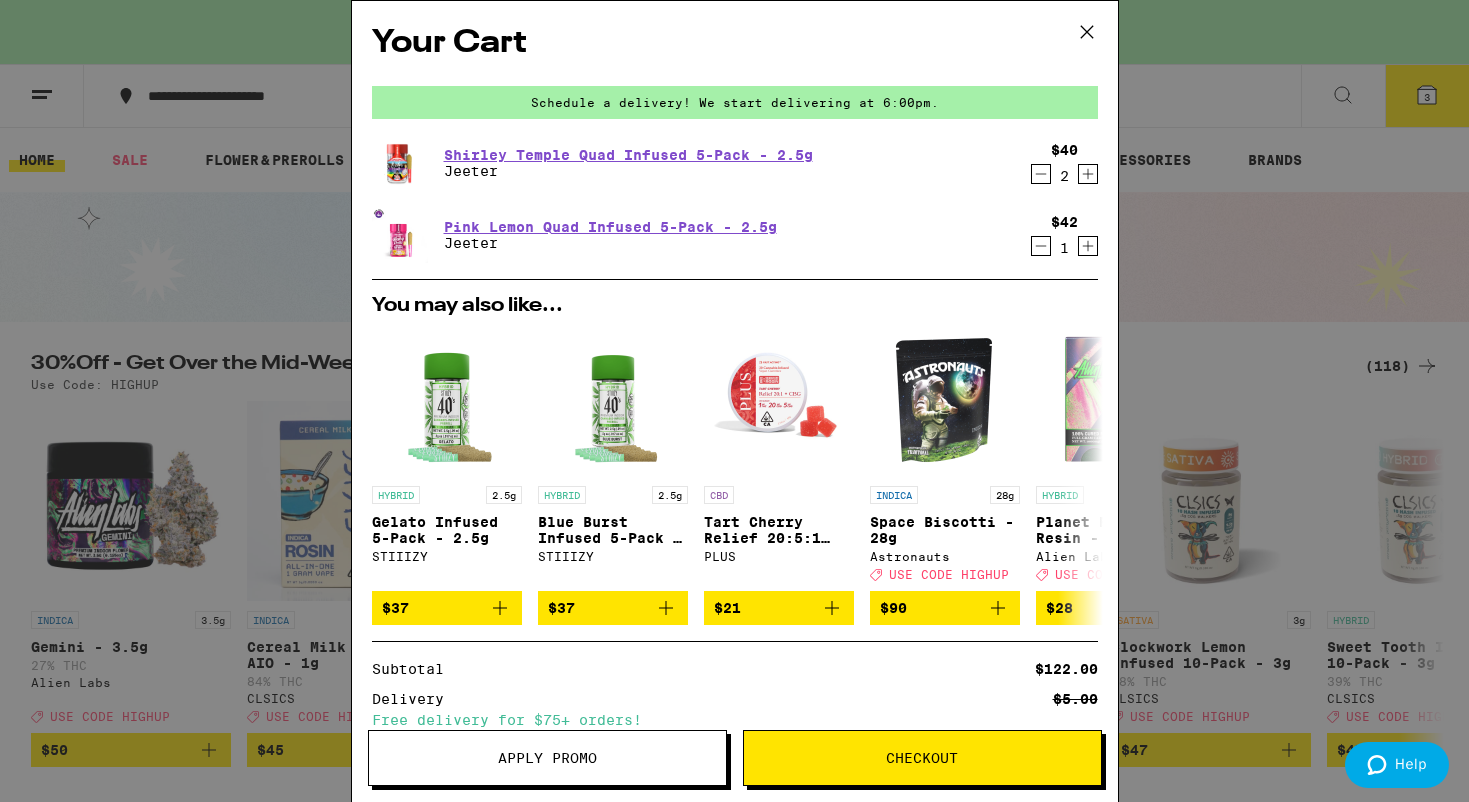 scroll, scrollTop: 0, scrollLeft: 0, axis: both 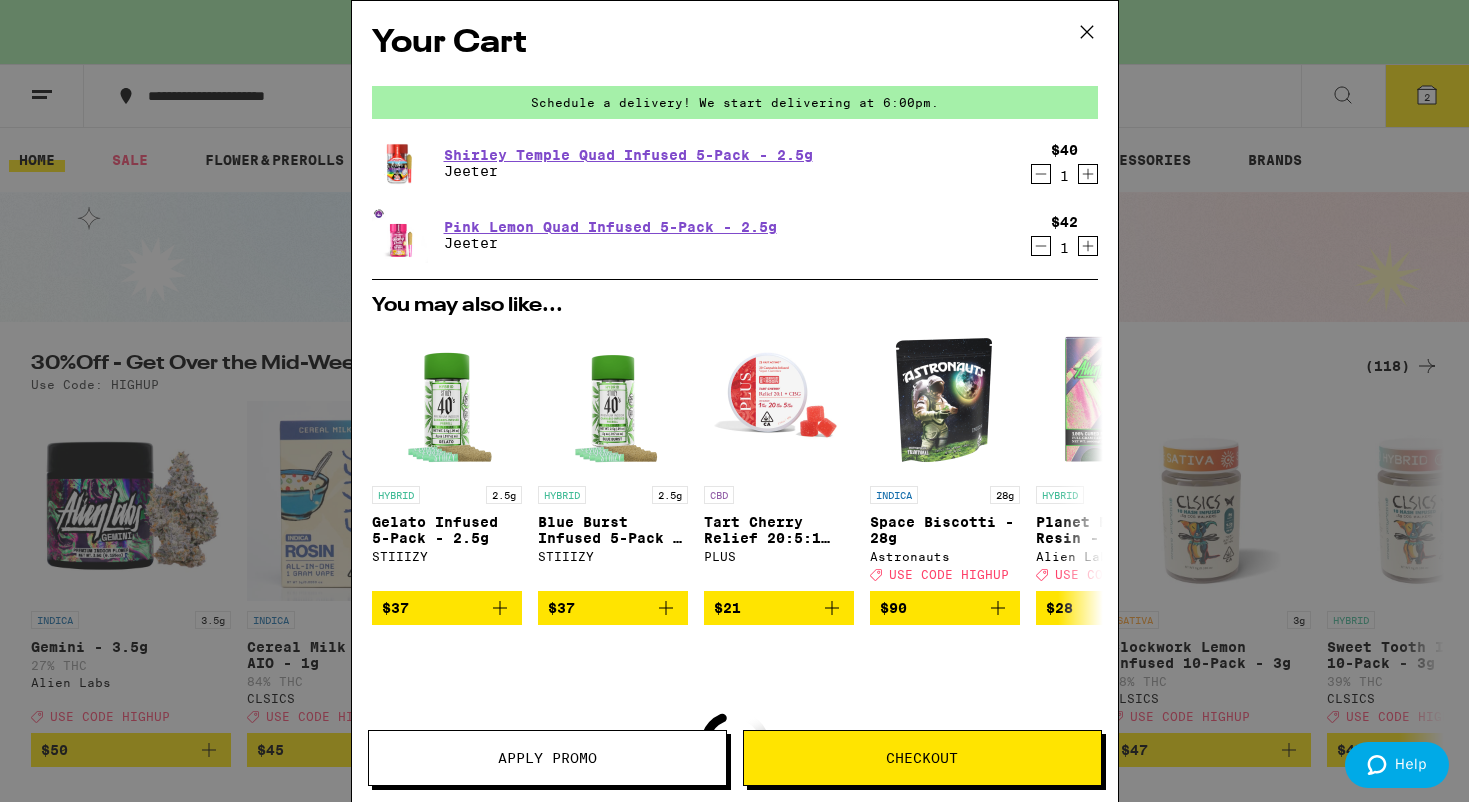 click 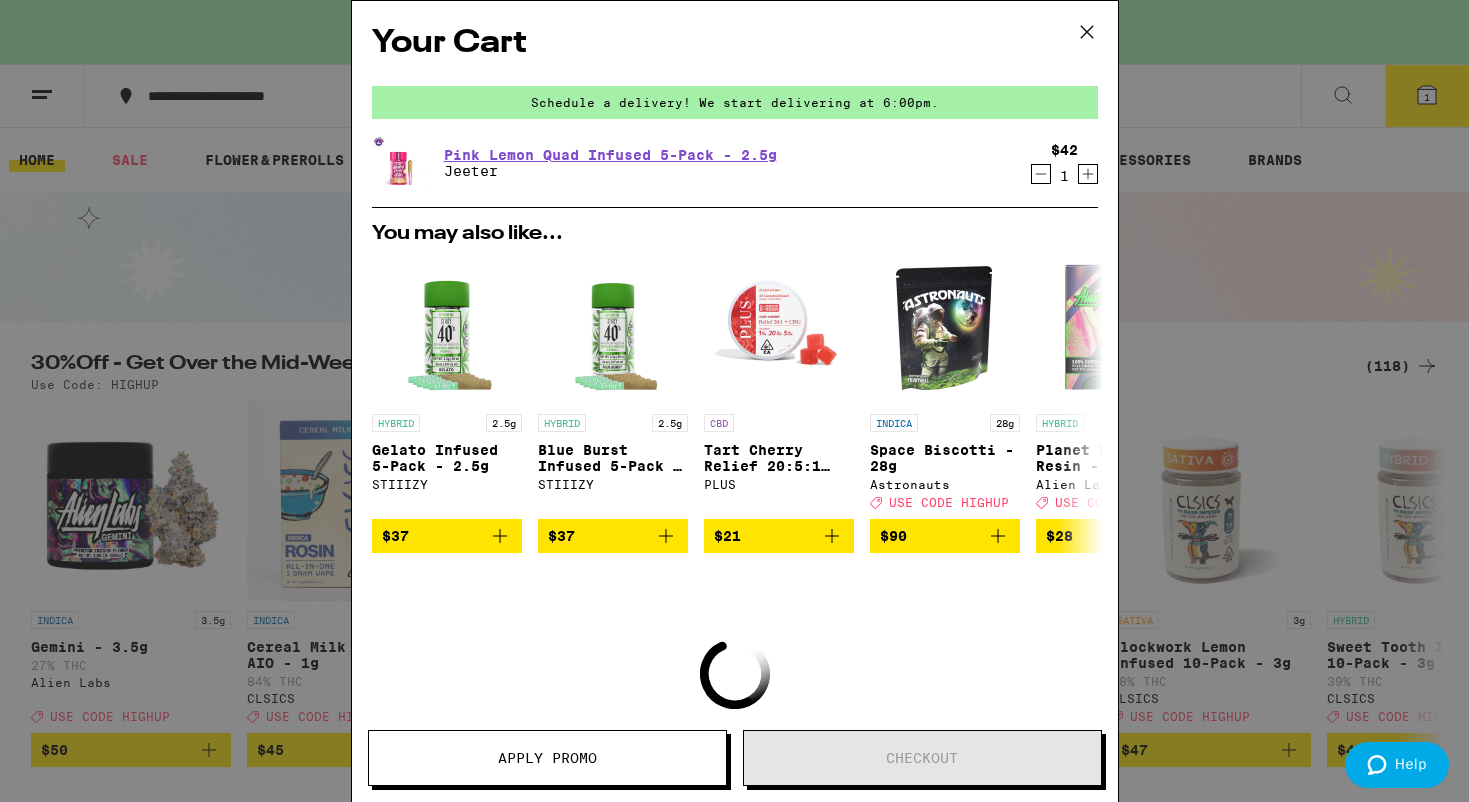 click 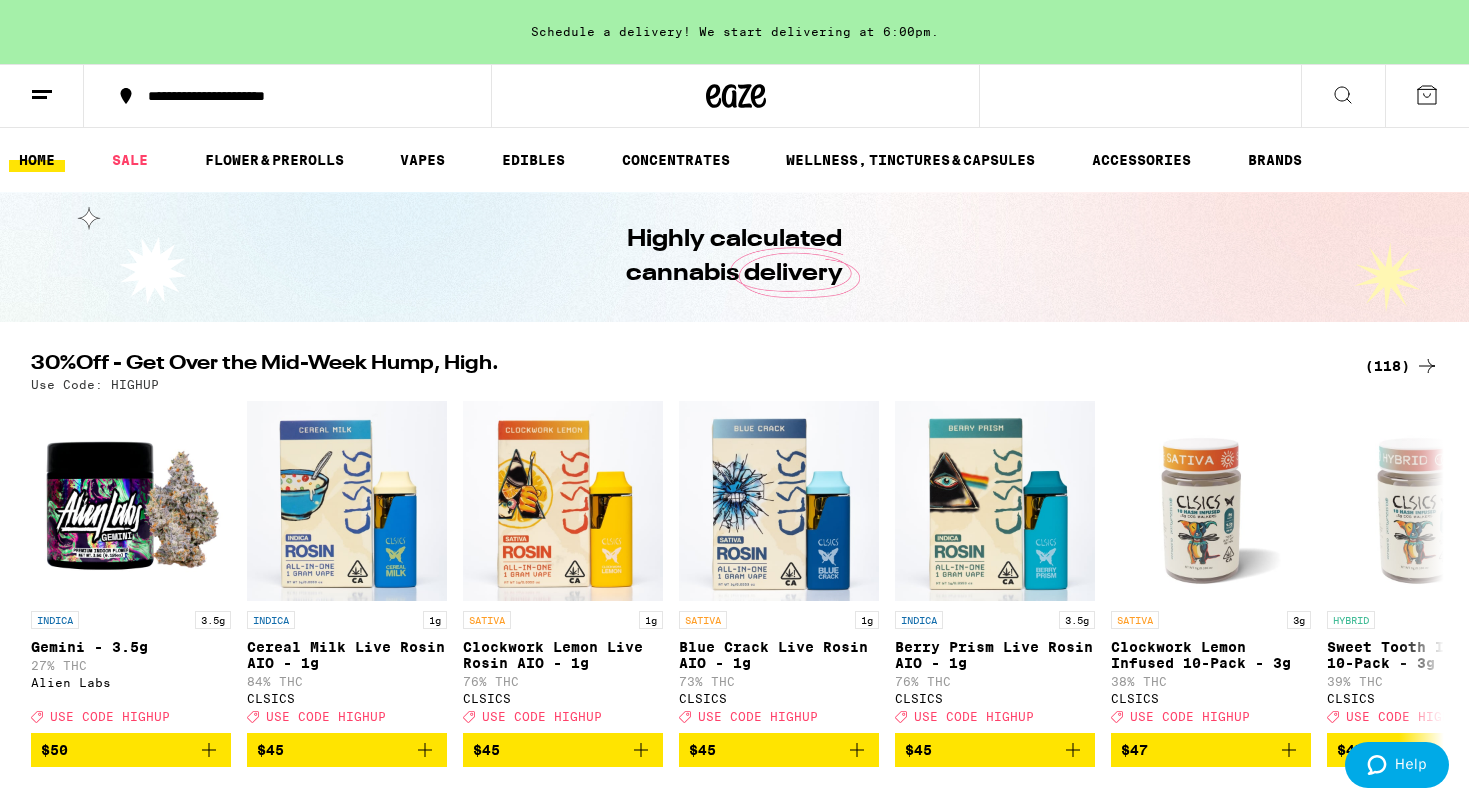 scroll, scrollTop: 0, scrollLeft: 0, axis: both 